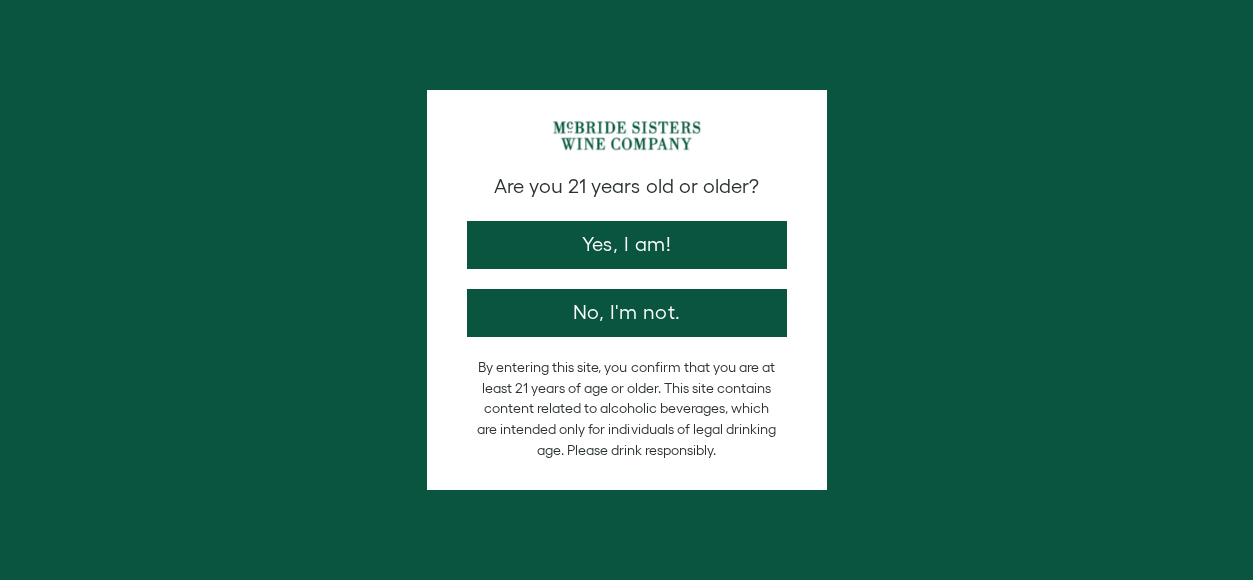 scroll, scrollTop: 0, scrollLeft: 0, axis: both 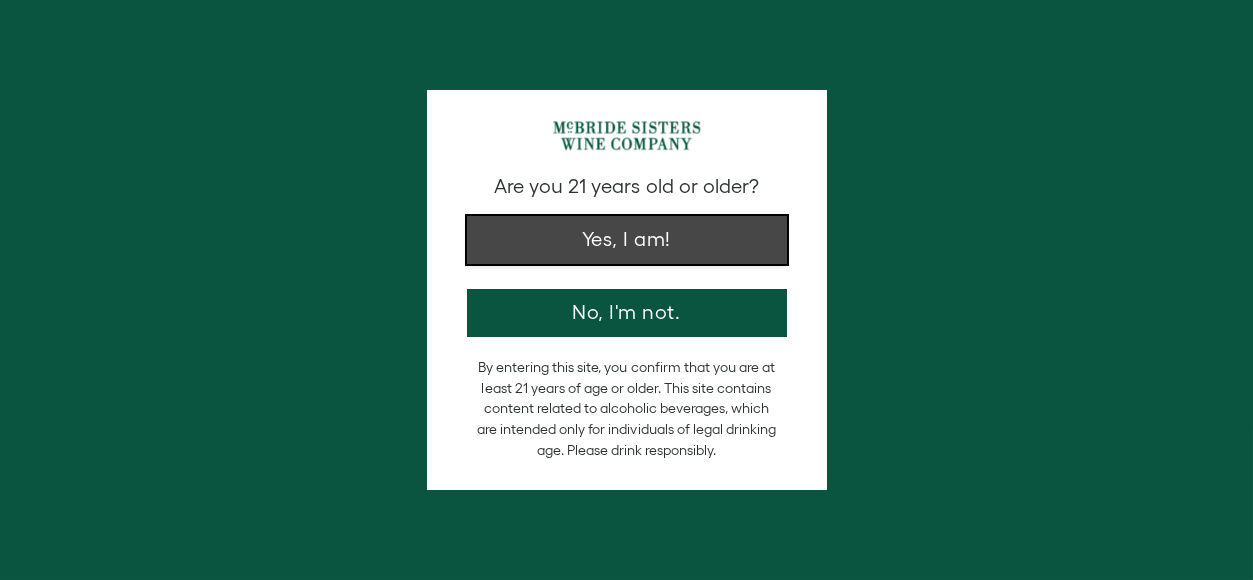 click on "Yes, I am!" at bounding box center [627, 240] 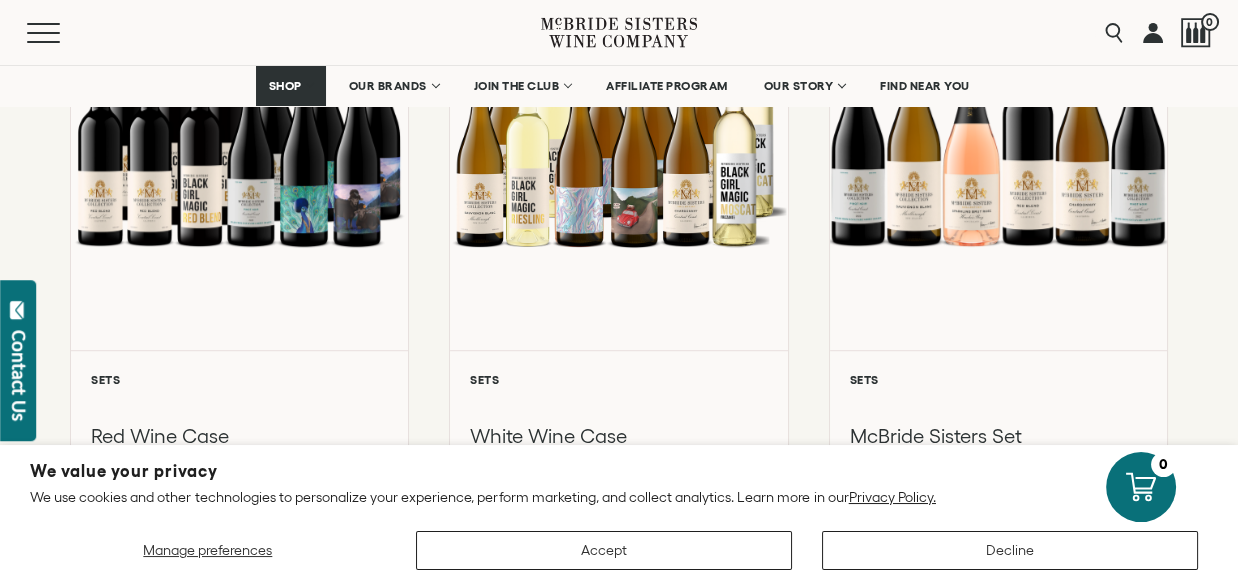 scroll, scrollTop: 1900, scrollLeft: 0, axis: vertical 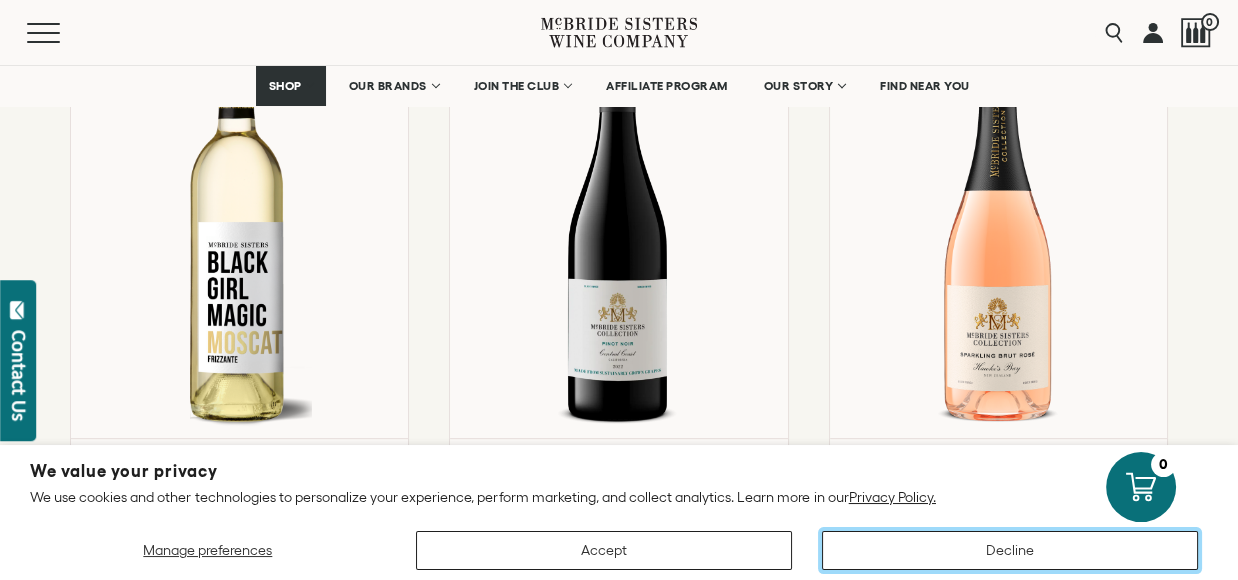 click on "Decline" at bounding box center (1010, 550) 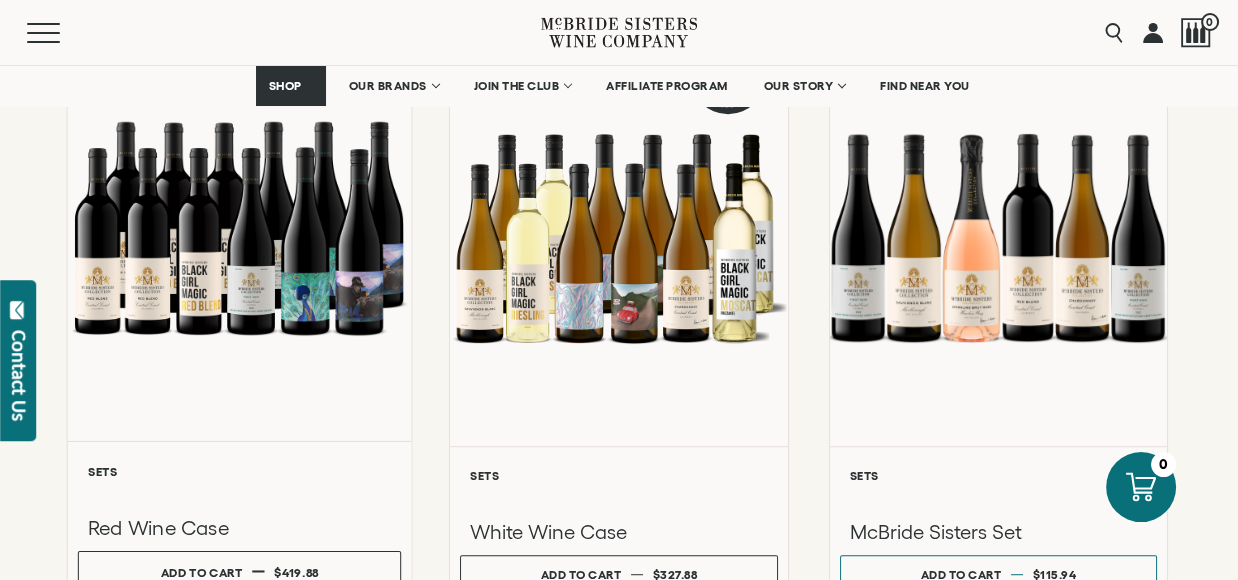 scroll, scrollTop: 1900, scrollLeft: 0, axis: vertical 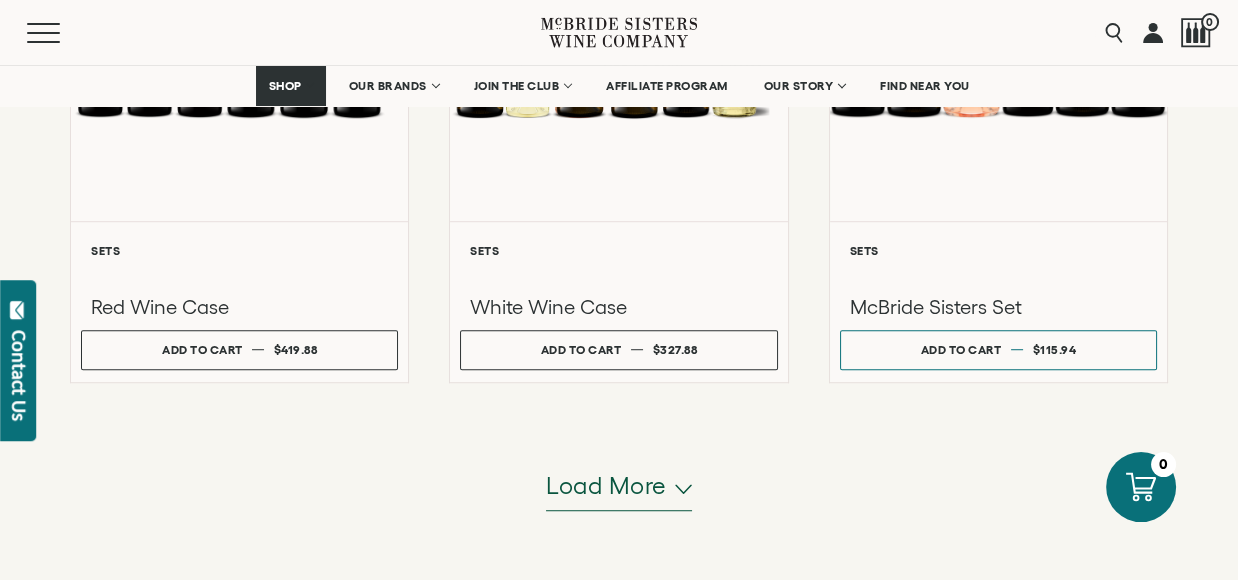 click on "Load more" at bounding box center [606, 486] 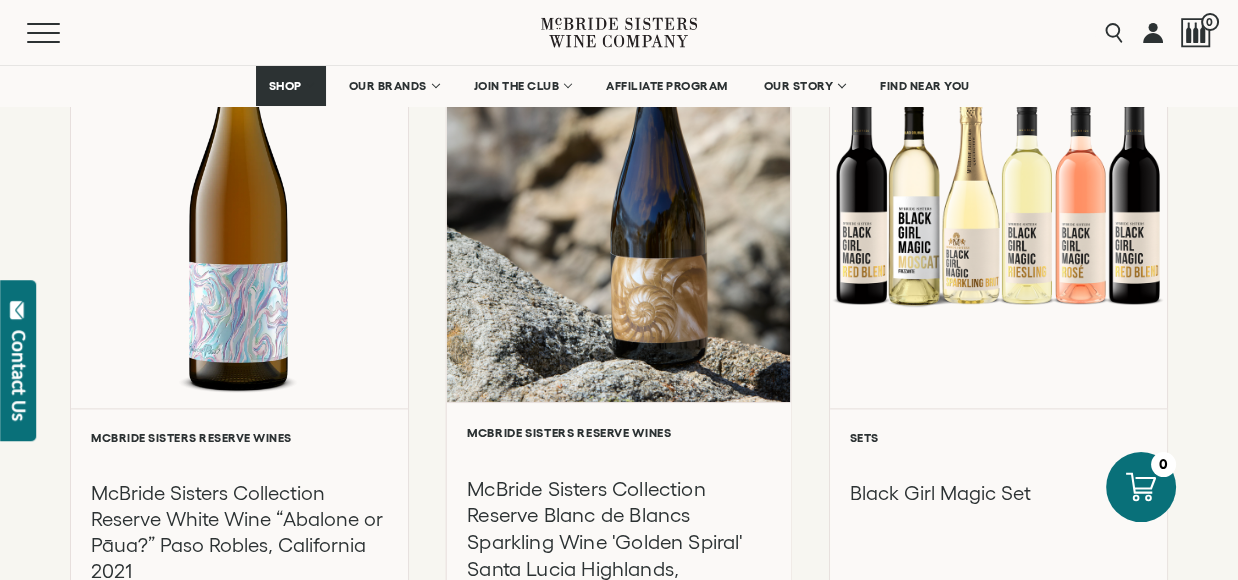 scroll, scrollTop: 3700, scrollLeft: 0, axis: vertical 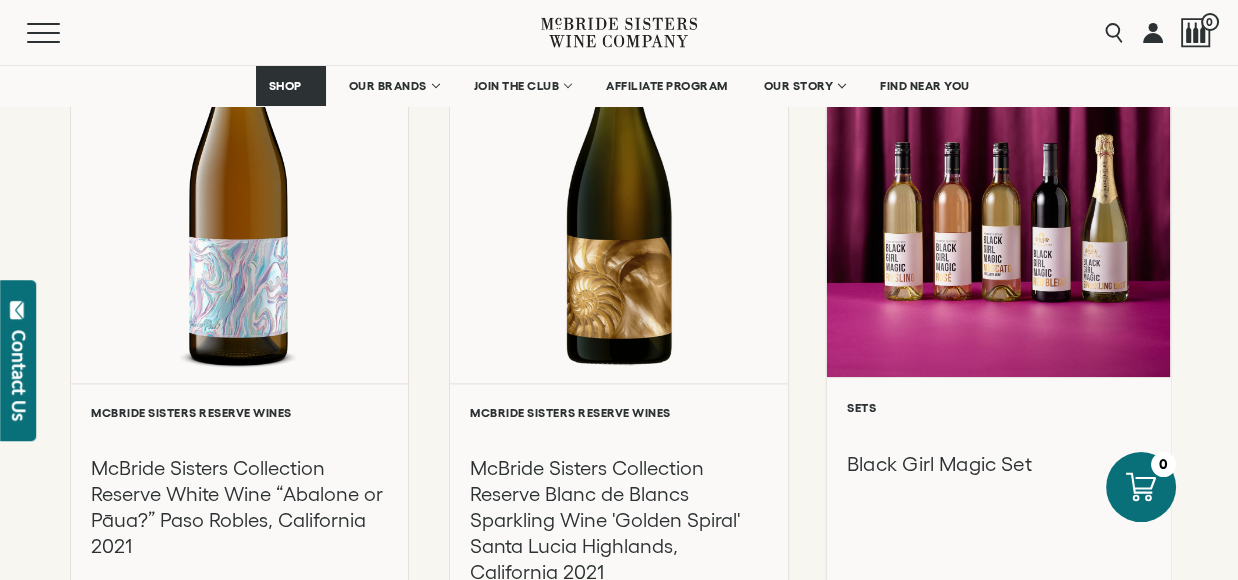 click at bounding box center (998, 163) 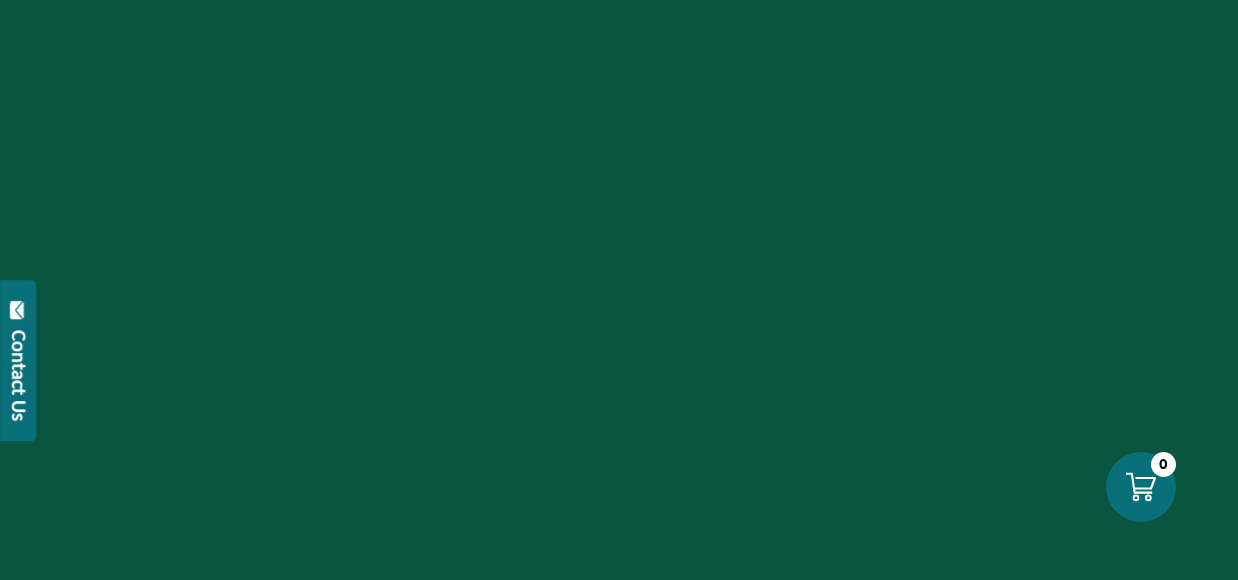 scroll, scrollTop: 0, scrollLeft: 0, axis: both 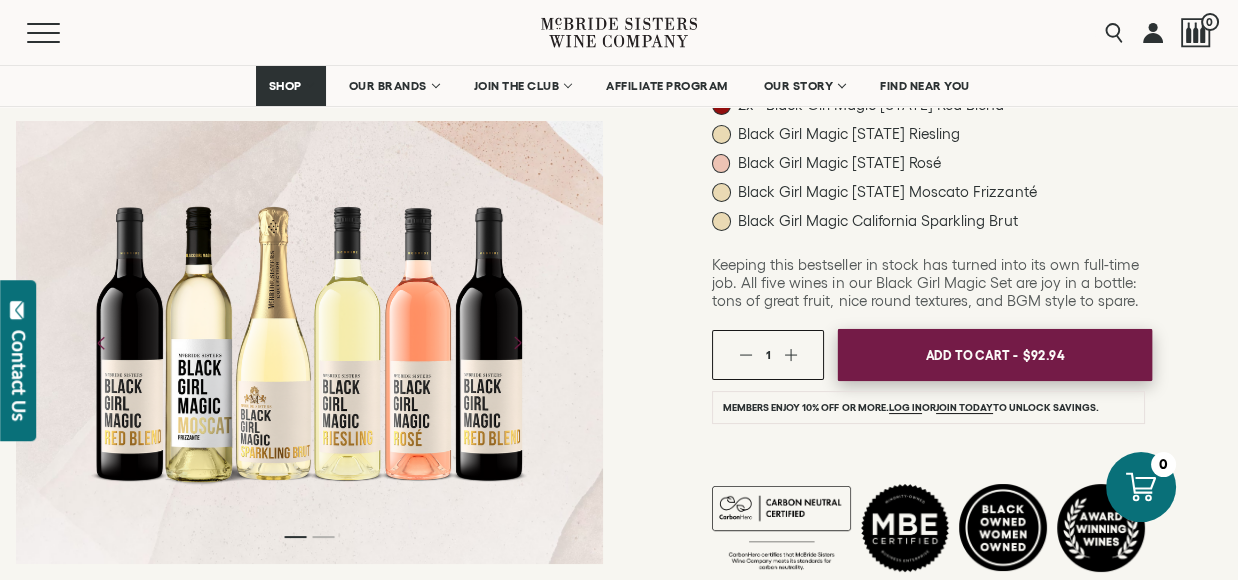 click on "Add To Cart -" at bounding box center [971, 355] 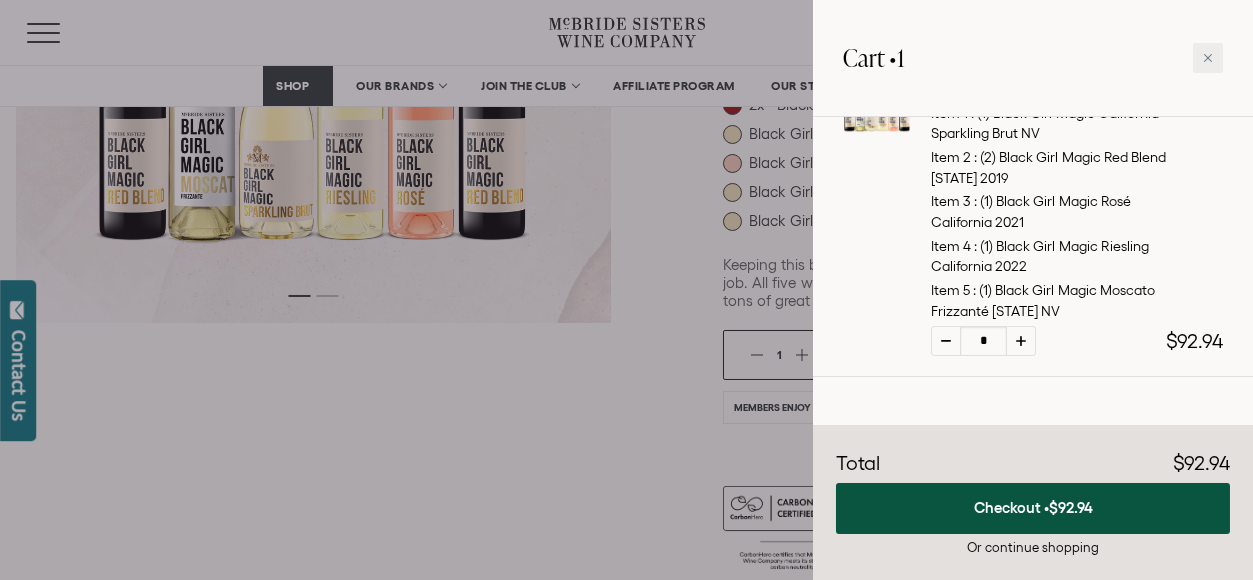 scroll, scrollTop: 271, scrollLeft: 0, axis: vertical 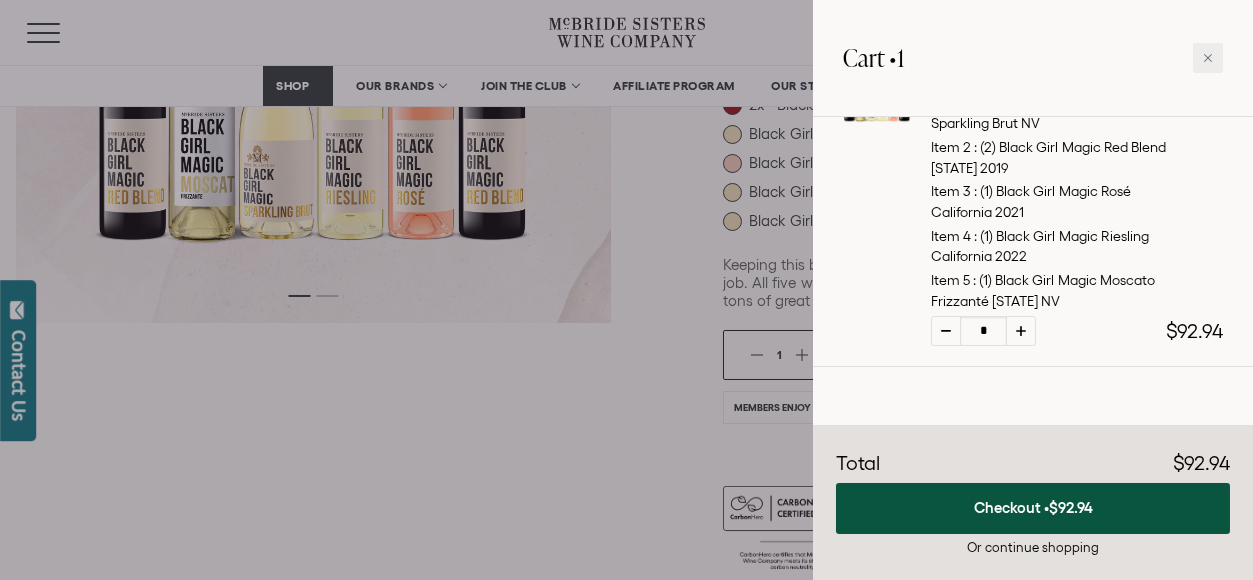 click on "Or continue shopping" at bounding box center [1033, 547] 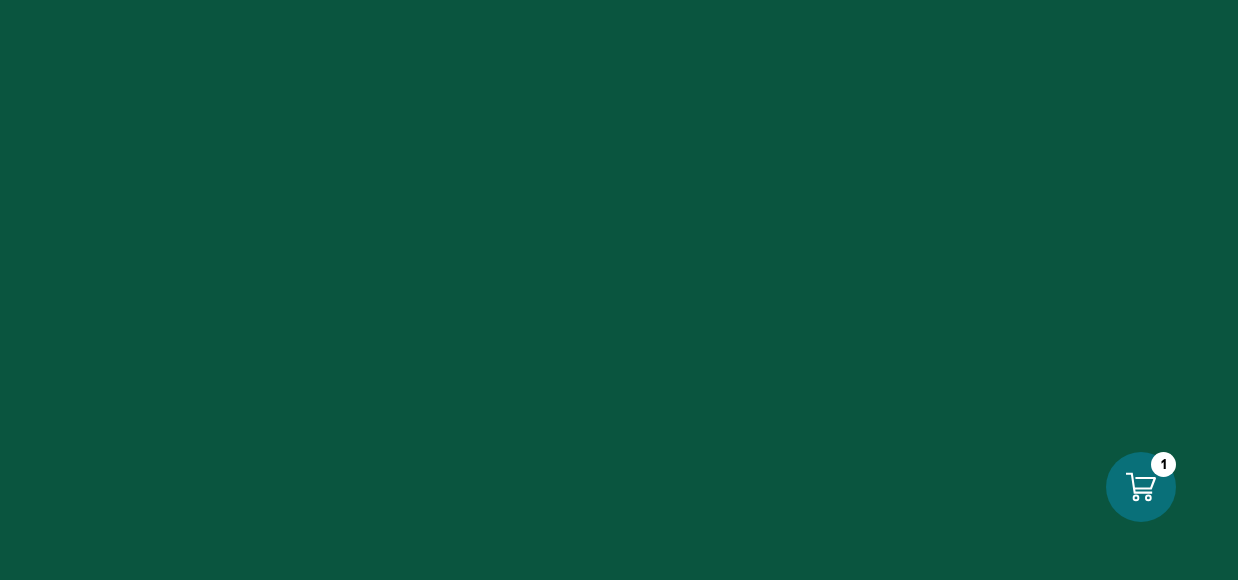 scroll, scrollTop: 0, scrollLeft: 0, axis: both 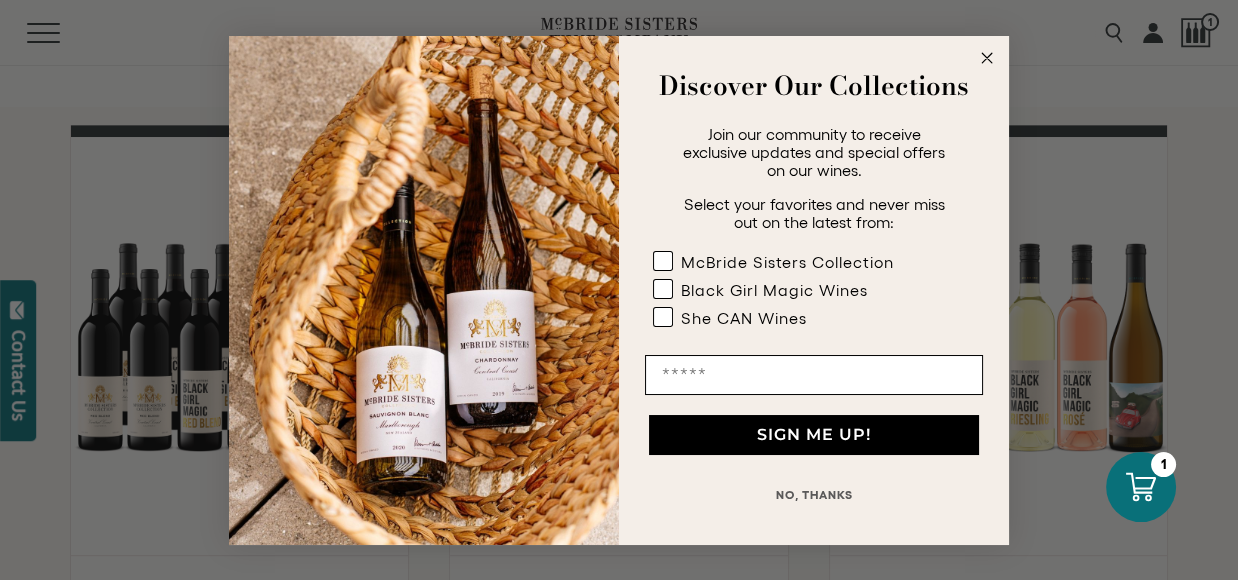 drag, startPoint x: 975, startPoint y: 47, endPoint x: 932, endPoint y: 59, distance: 44.64303 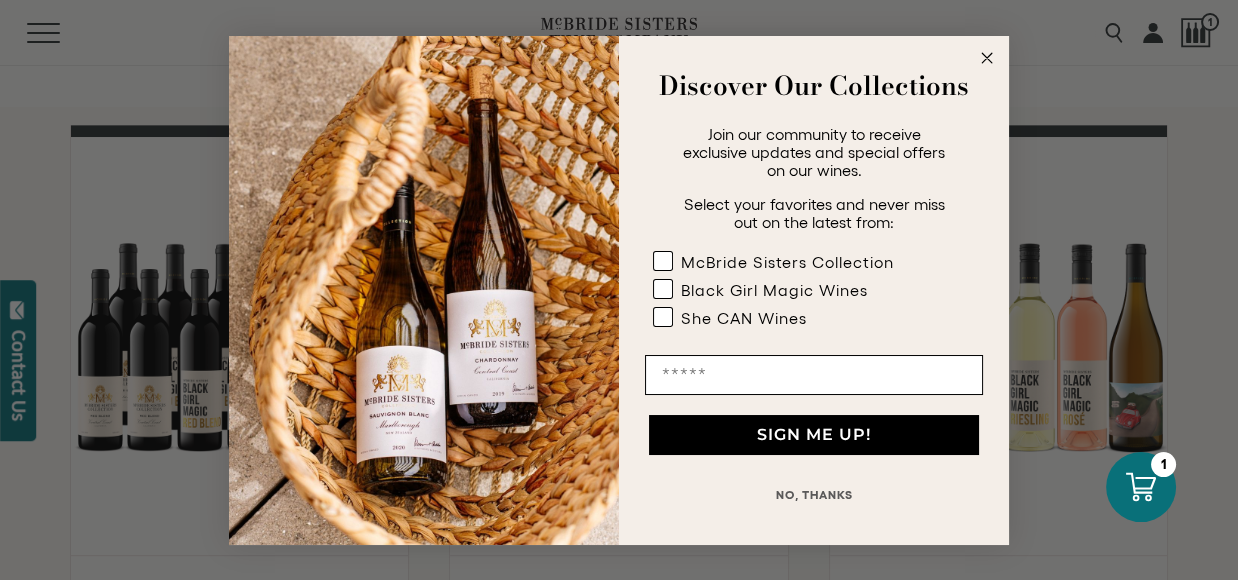 click on "Close dialog Discover Our Collections Join our community to receive exclusive updates and special offers on our wines.
Select your favorites and never miss out on the latest from: McBride Sisters Collection Black Girl Magic Wines She CAN Wines SIGN ME UP! NO, THANKS ******" at bounding box center [619, 290] 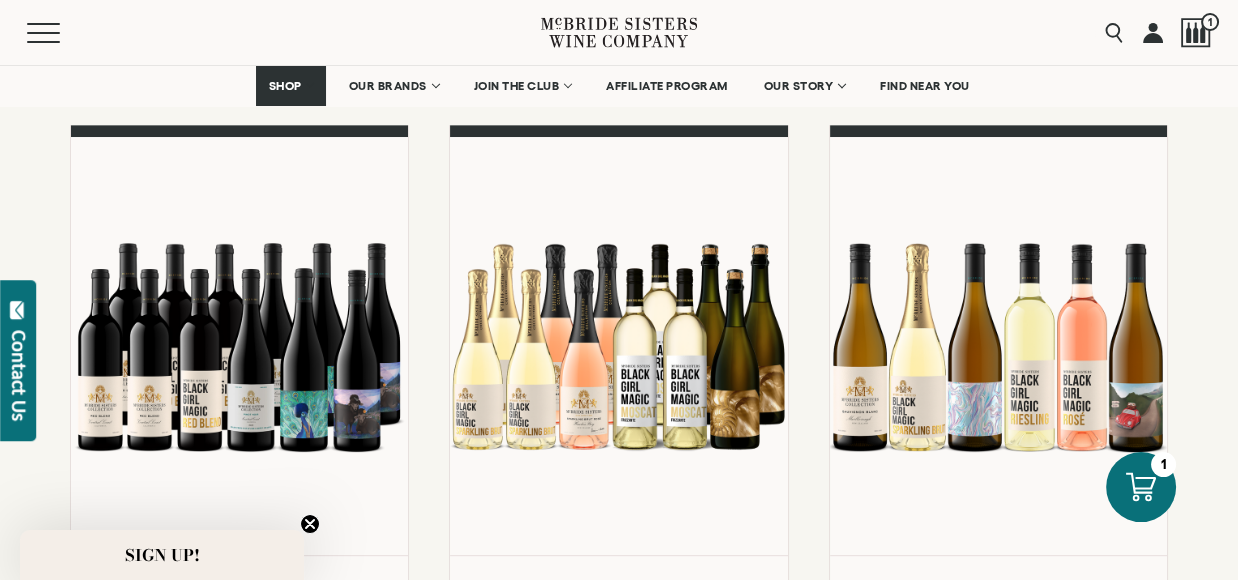 click on "Search
1" at bounding box center [1153, 32] 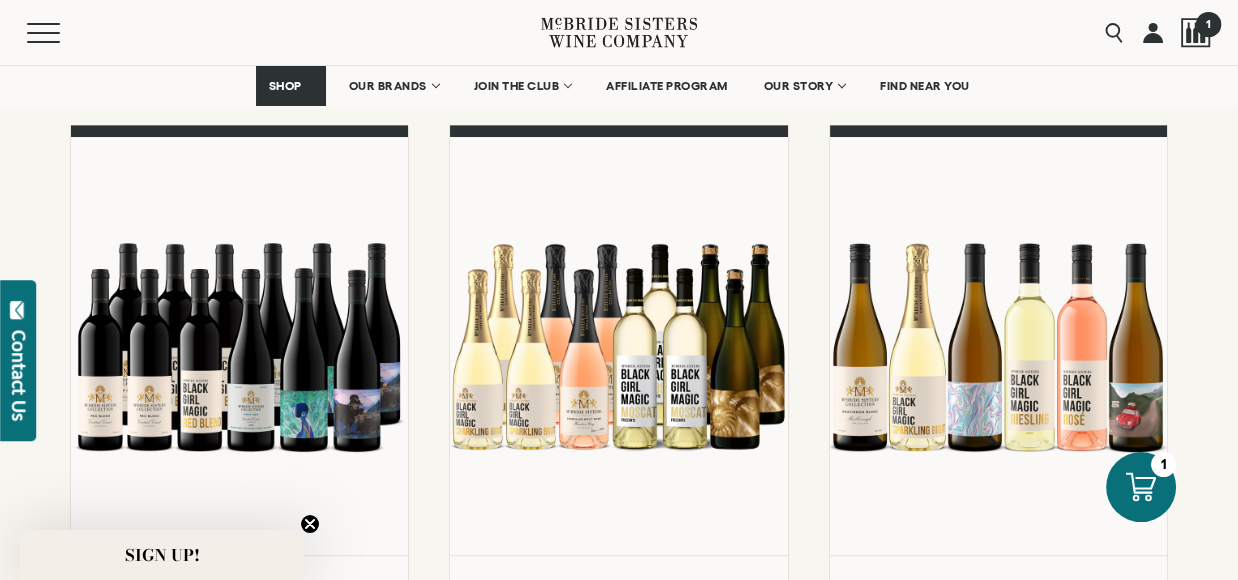 click at bounding box center [1196, 33] 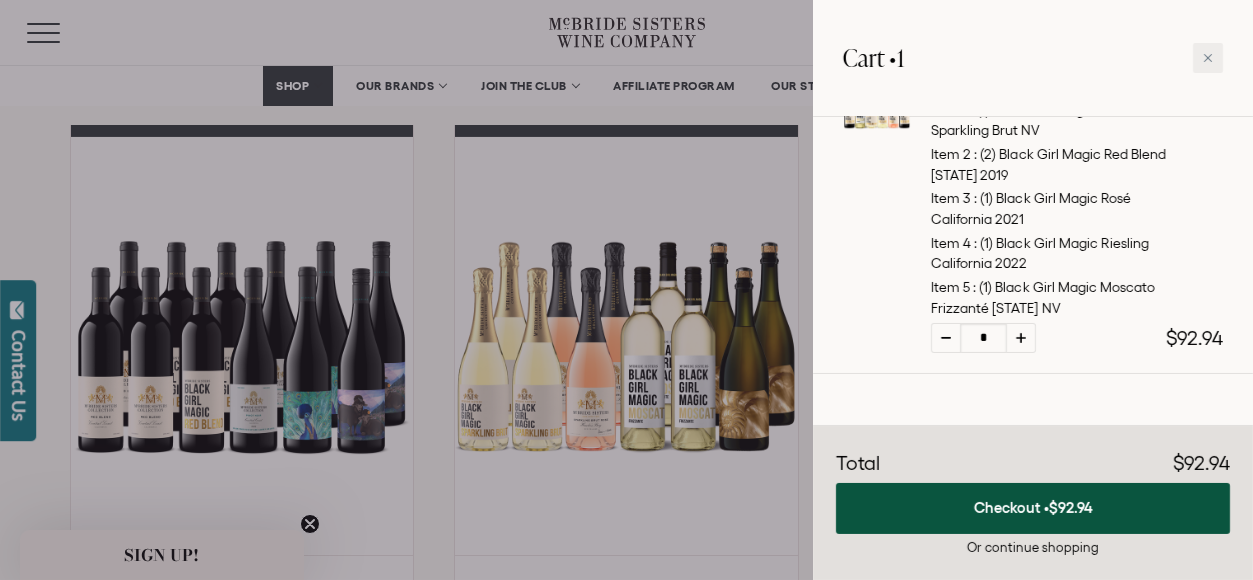 scroll, scrollTop: 271, scrollLeft: 0, axis: vertical 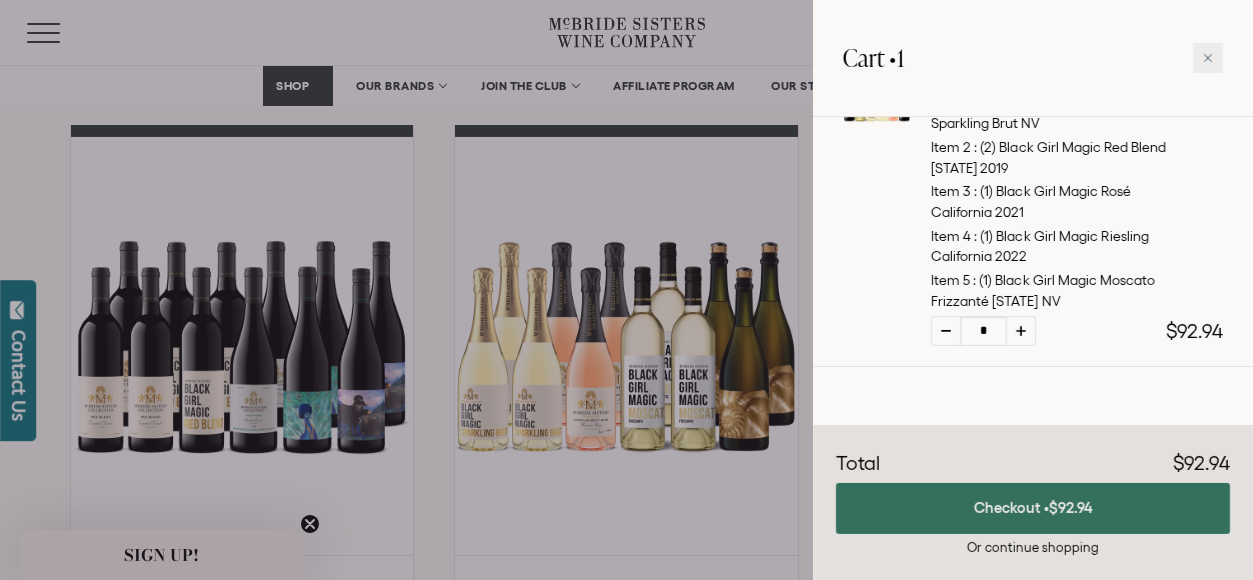 click on "$92.94" at bounding box center (1071, 507) 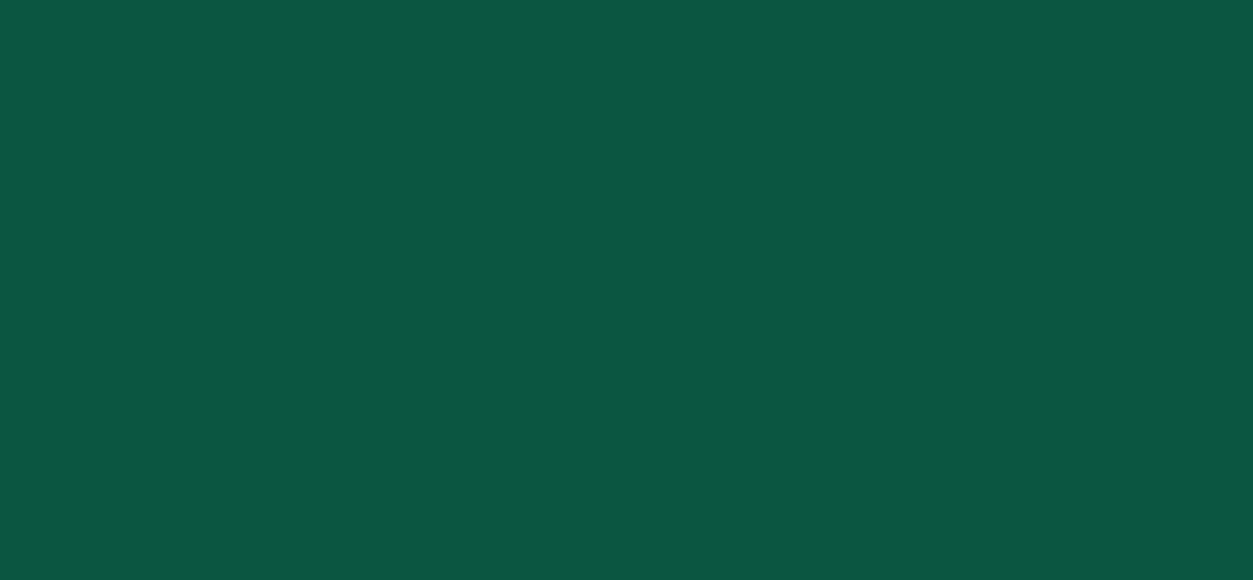 scroll, scrollTop: 0, scrollLeft: 0, axis: both 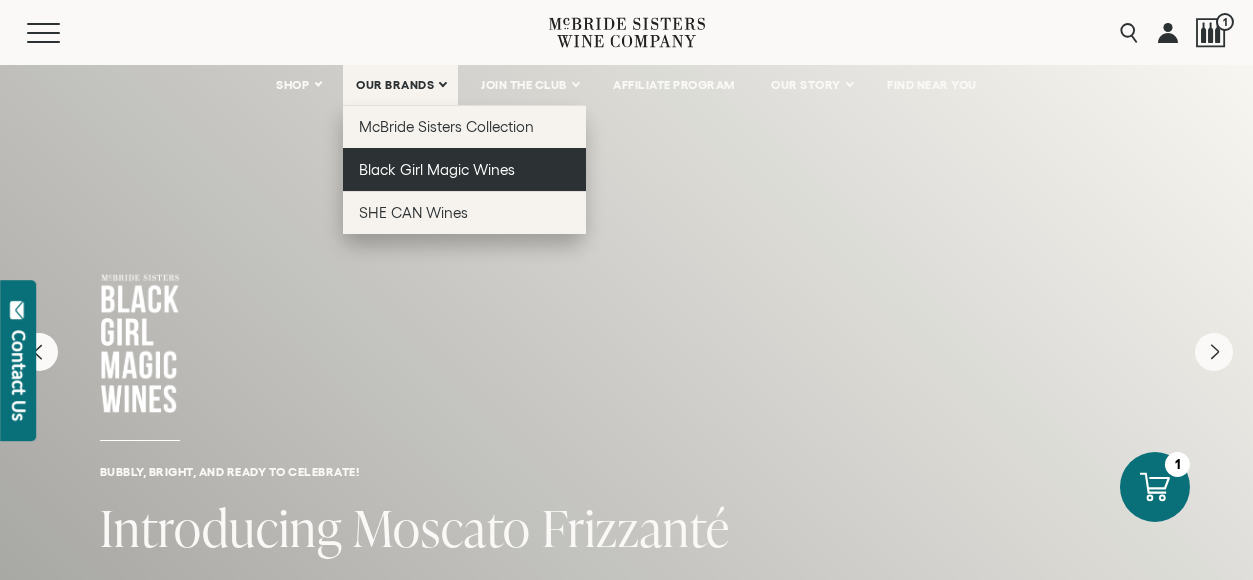 click on "Black Girl Magic Wines" at bounding box center [437, 169] 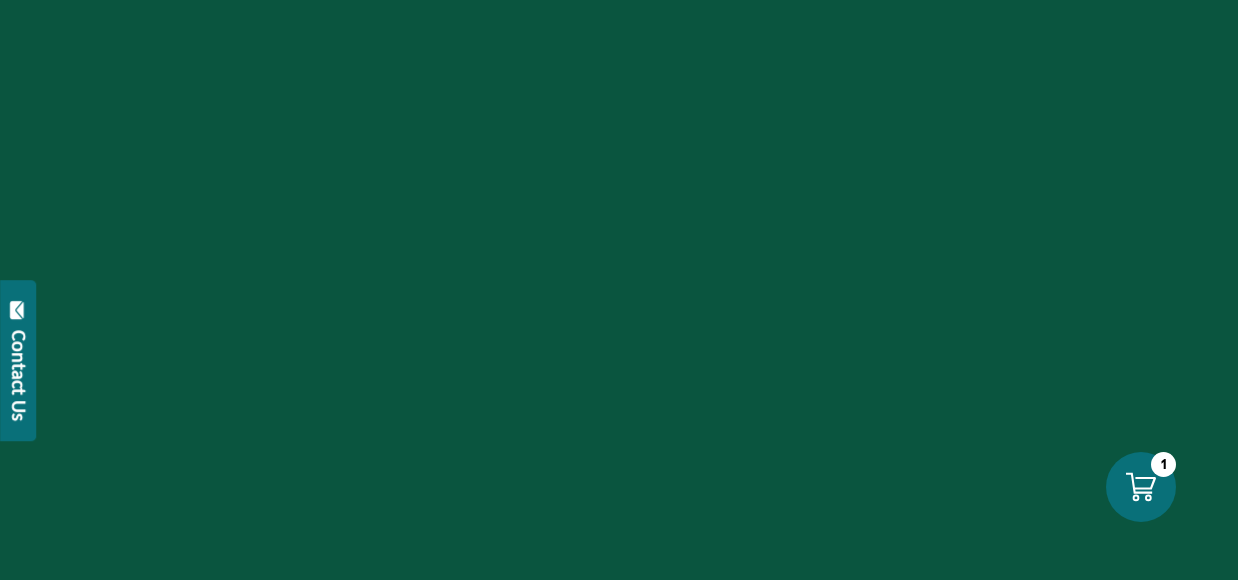 scroll, scrollTop: 0, scrollLeft: 0, axis: both 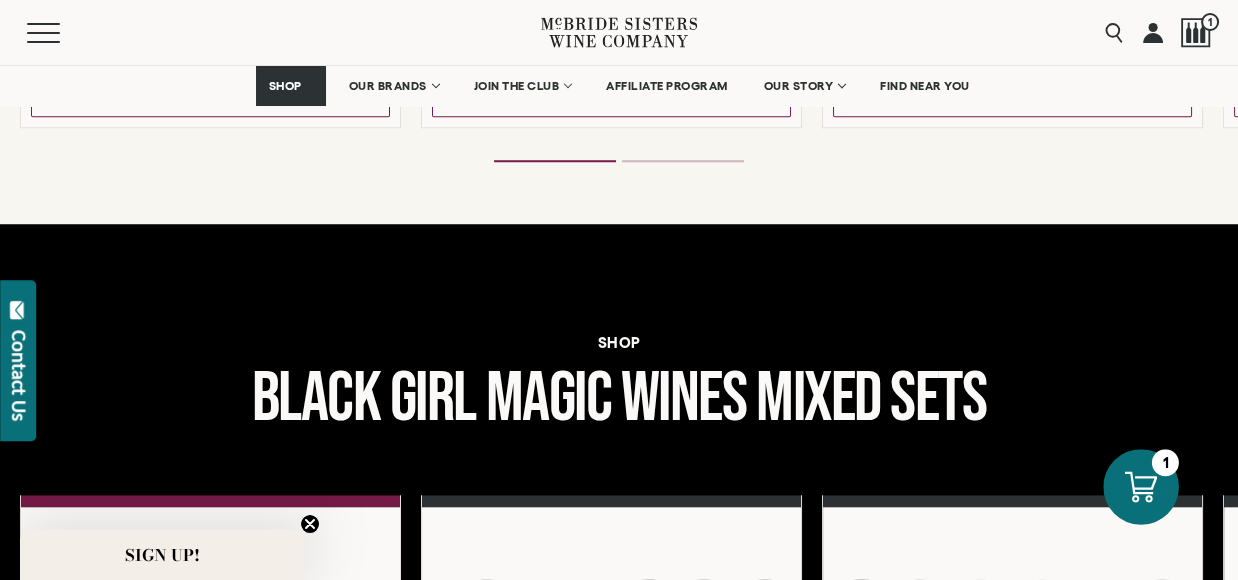 click 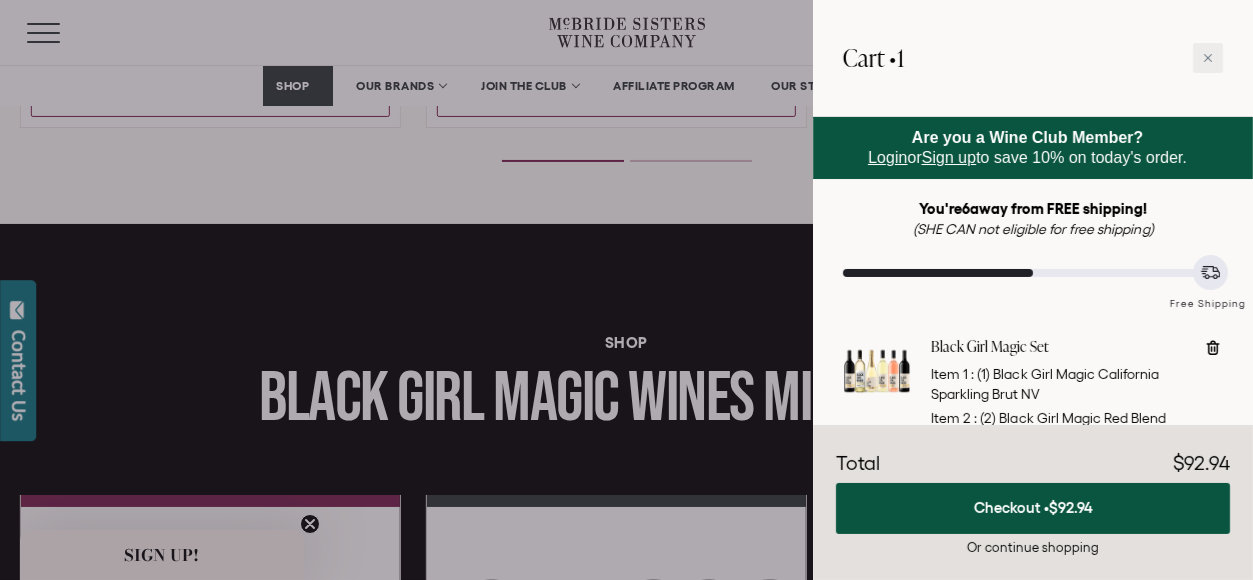 click 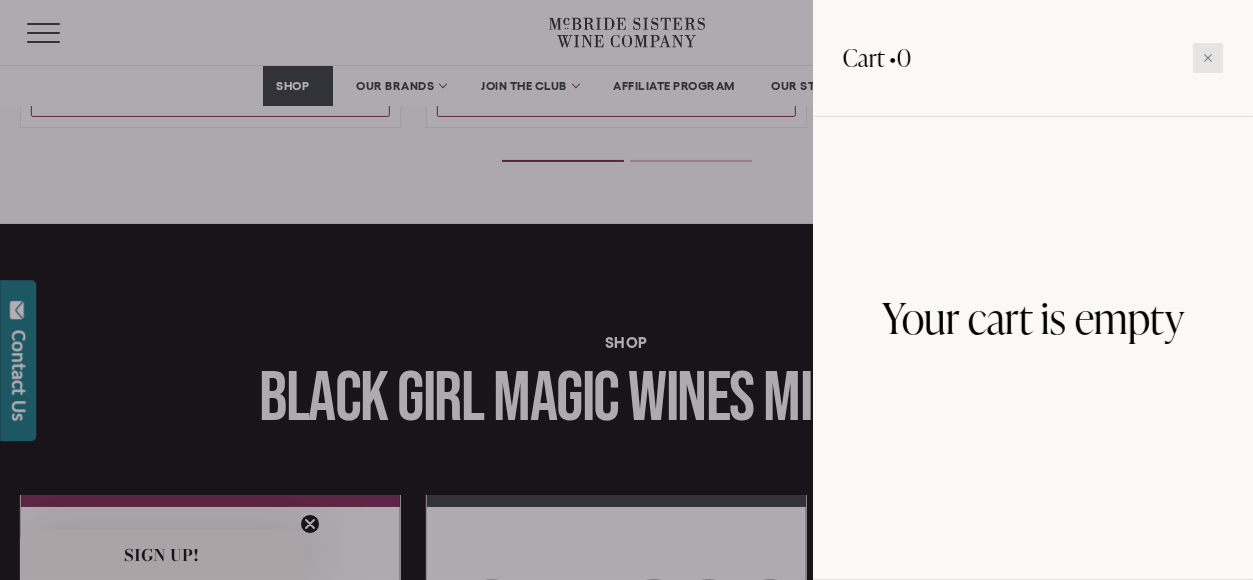 click at bounding box center [1208, 58] 